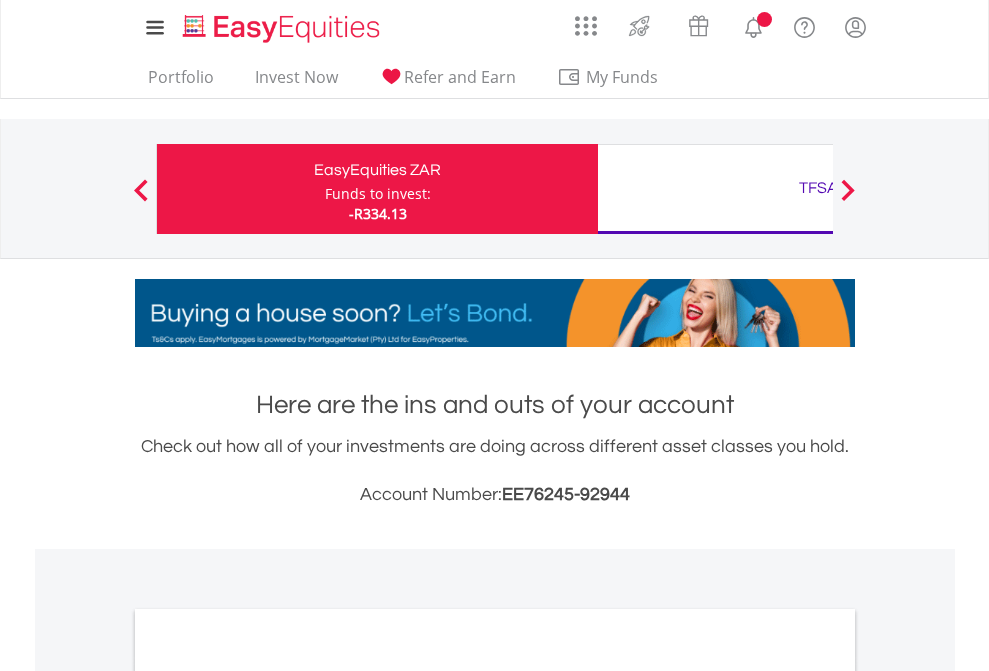 scroll, scrollTop: 0, scrollLeft: 0, axis: both 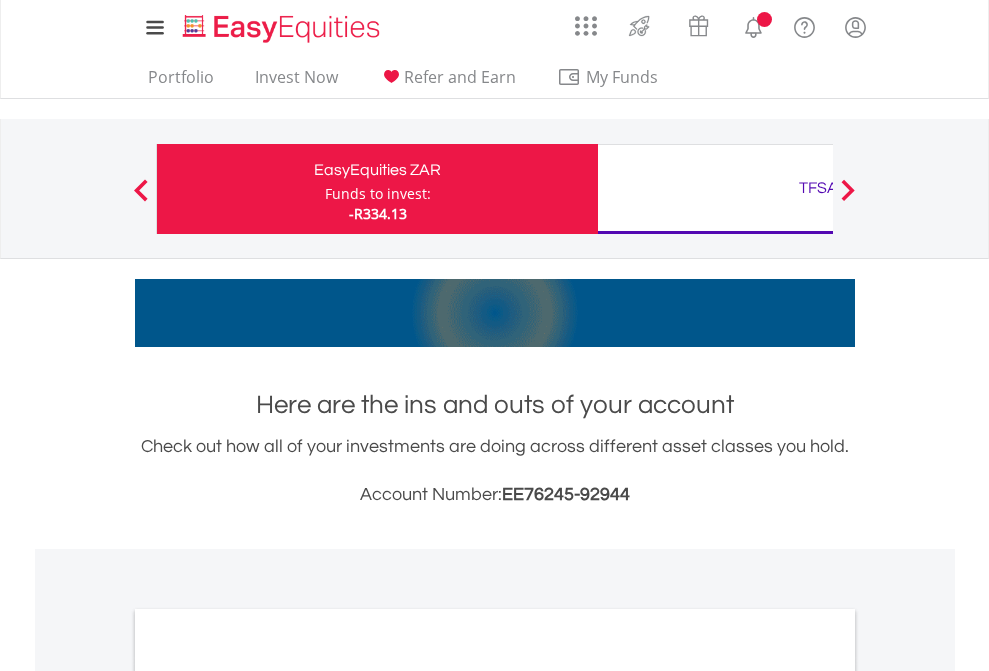click on "Funds to invest:" at bounding box center [378, 194] 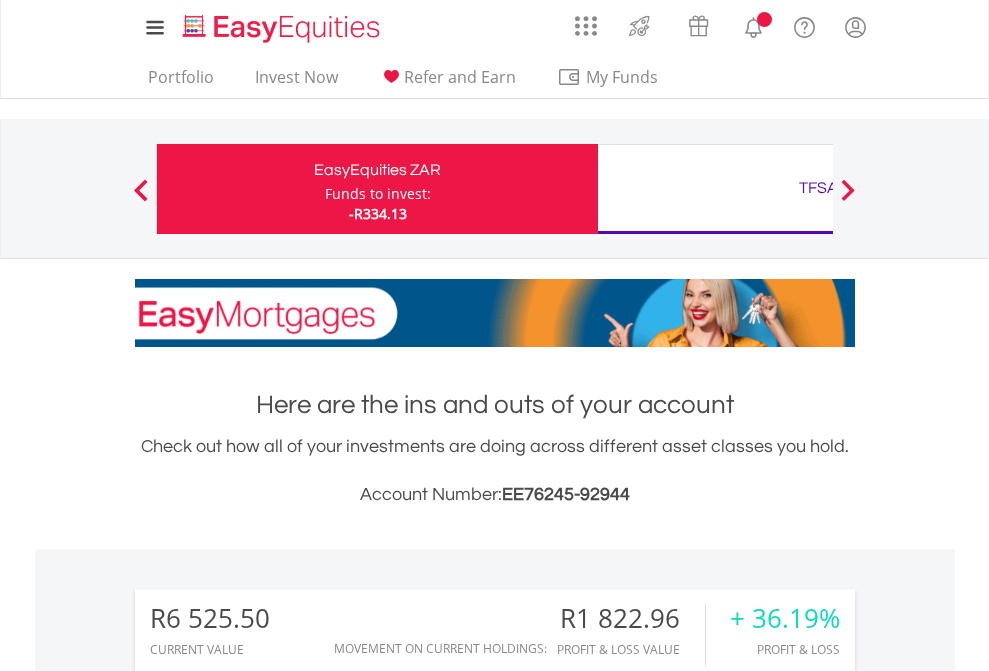 scroll, scrollTop: 999808, scrollLeft: 999687, axis: both 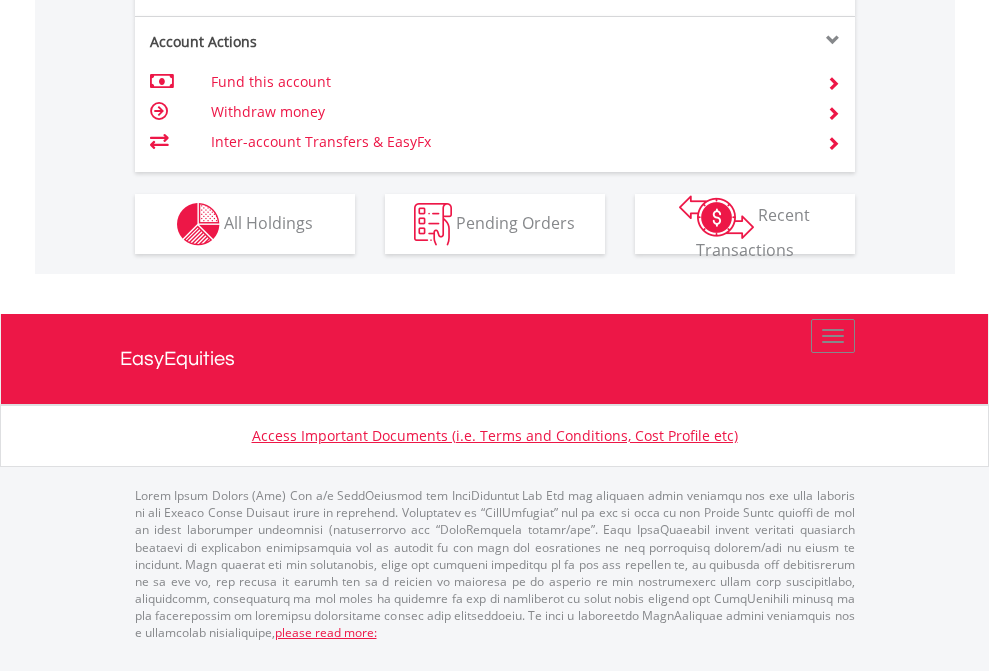 click on "Investment types" at bounding box center (706, -337) 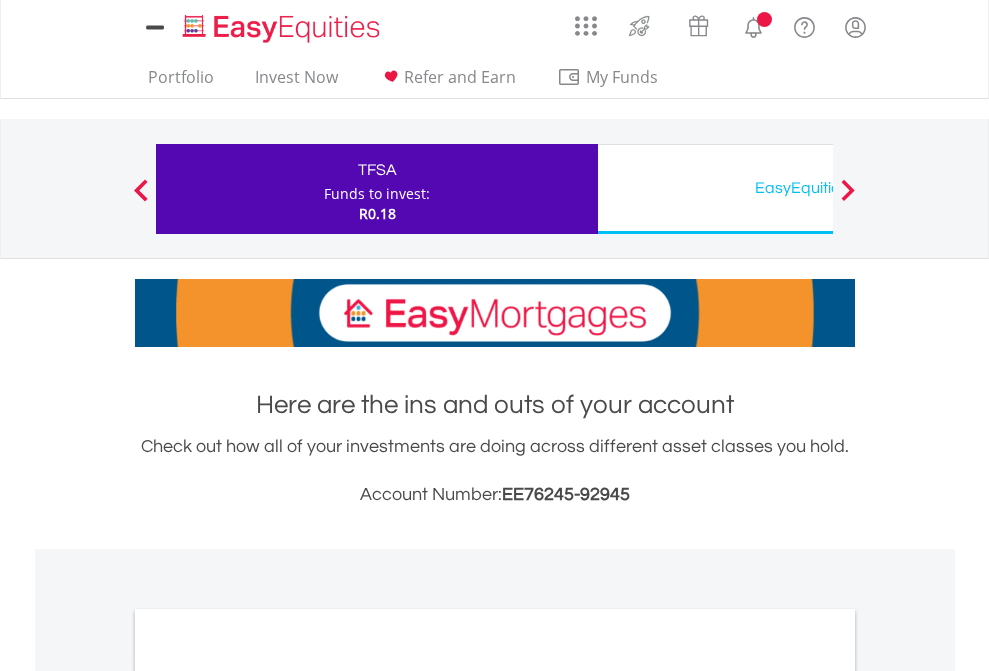 scroll, scrollTop: 0, scrollLeft: 0, axis: both 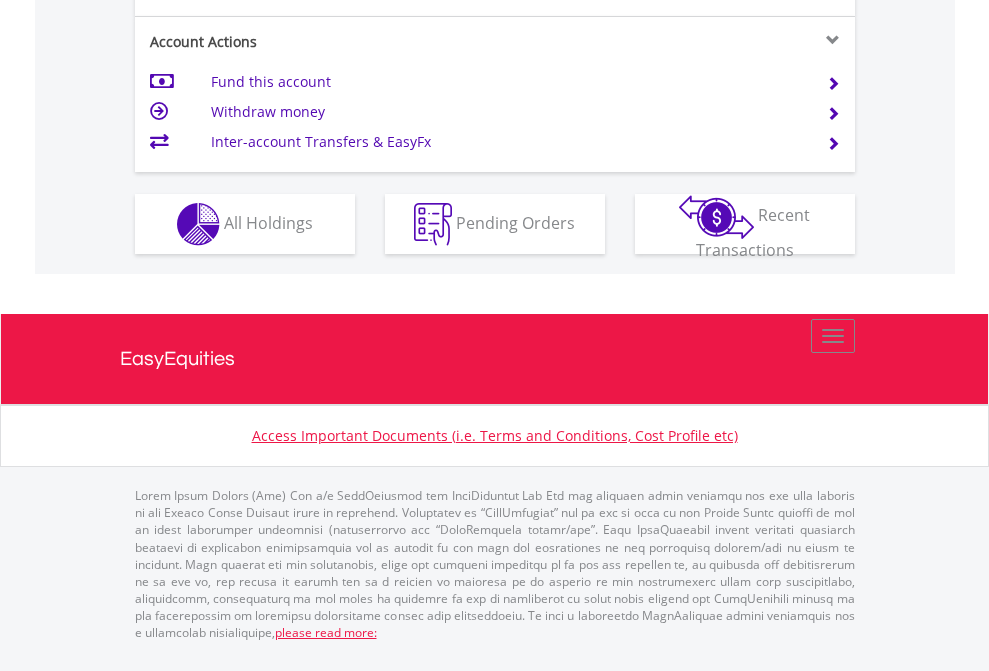 click on "Investment types" at bounding box center (706, -337) 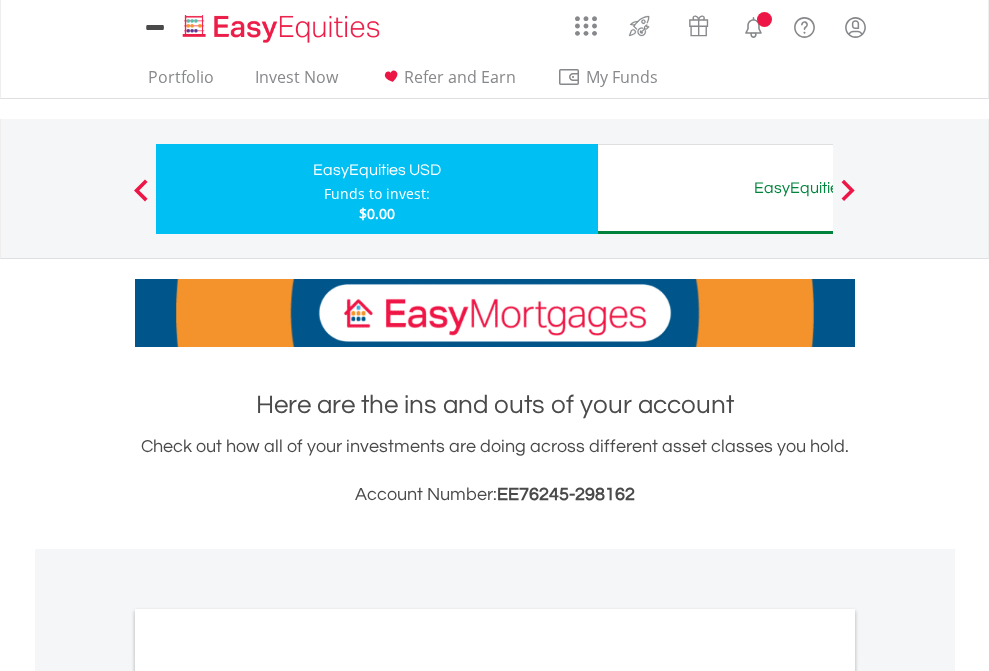 scroll, scrollTop: 0, scrollLeft: 0, axis: both 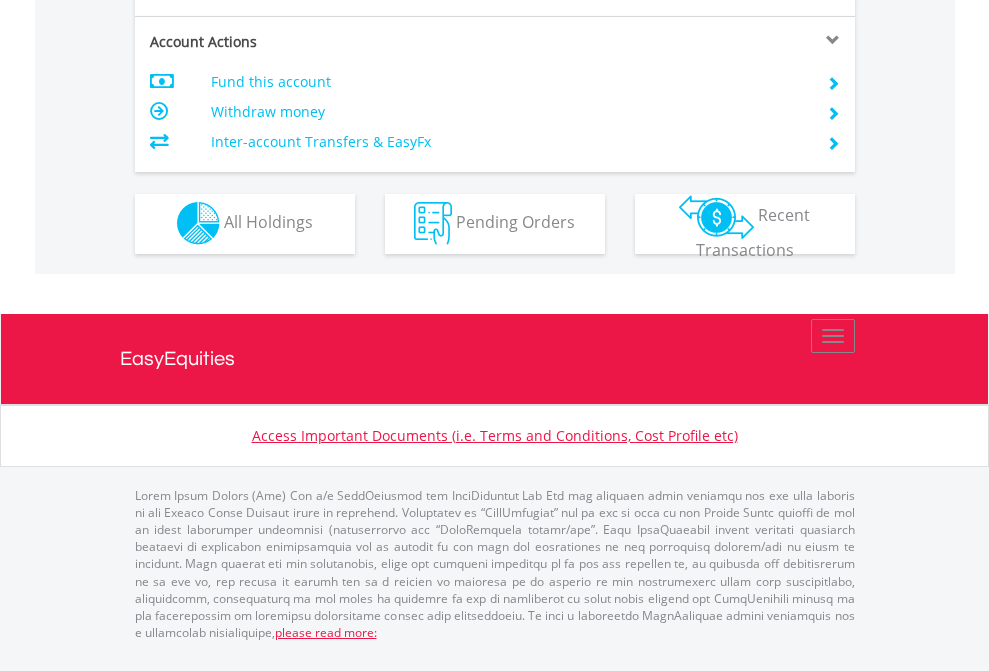 click on "Investment types" at bounding box center [706, -353] 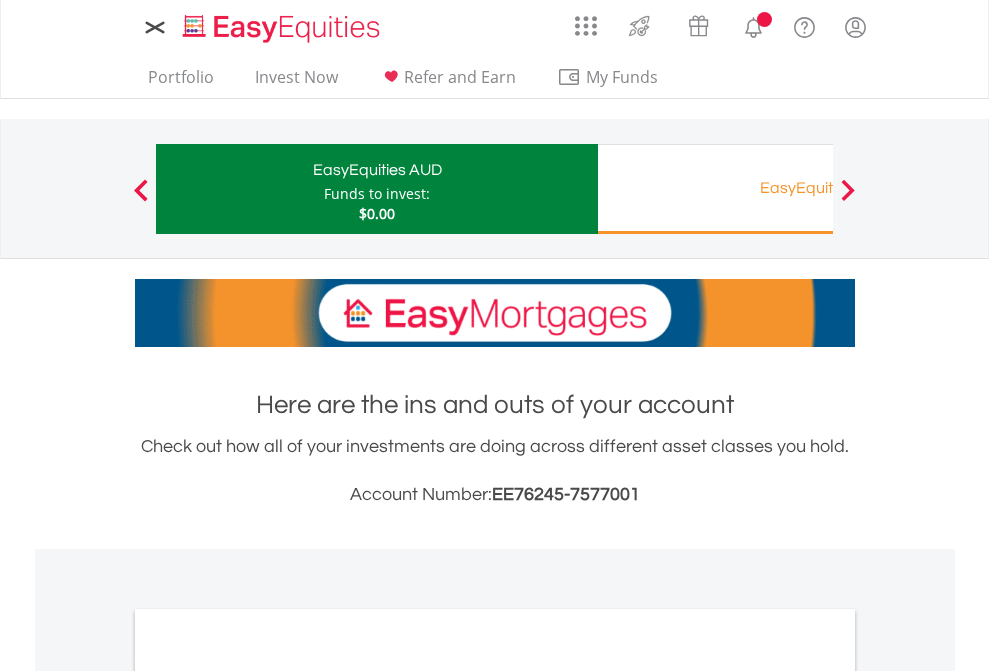 scroll, scrollTop: 0, scrollLeft: 0, axis: both 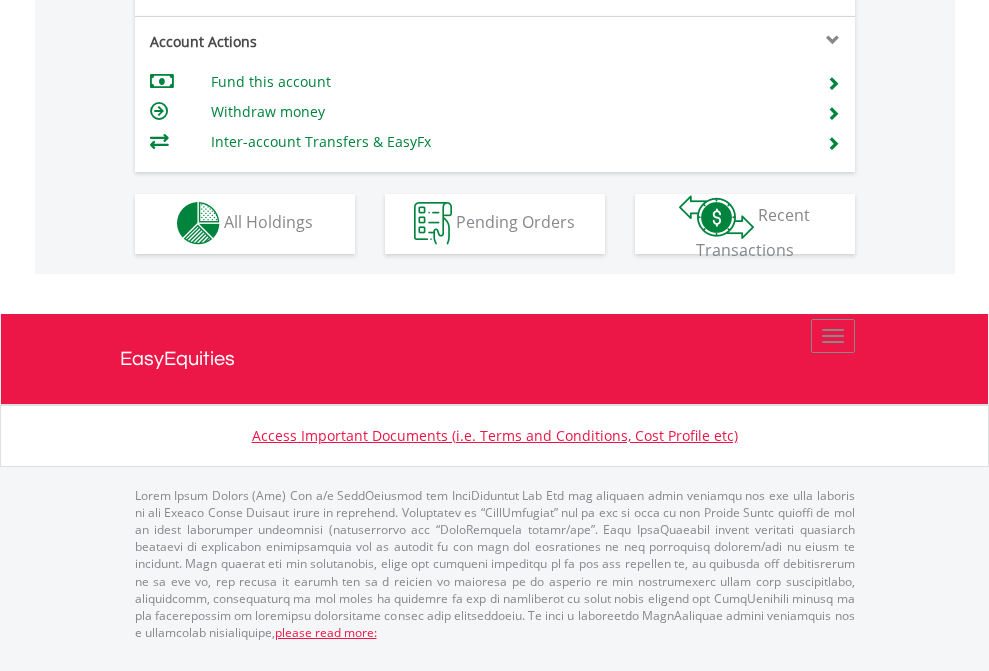 click on "Investment types" at bounding box center [706, -353] 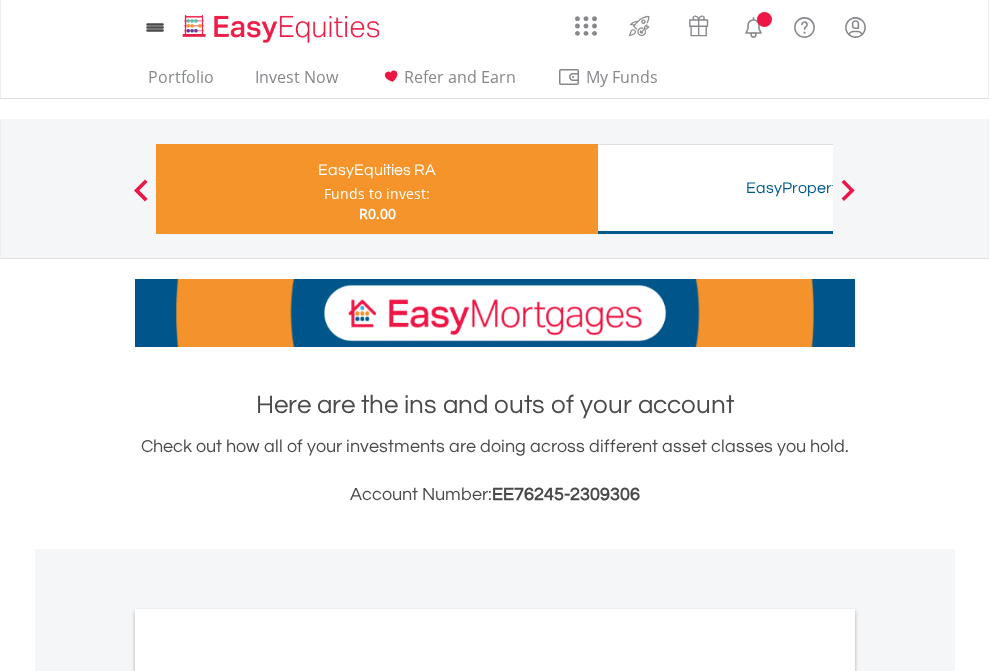 scroll, scrollTop: 0, scrollLeft: 0, axis: both 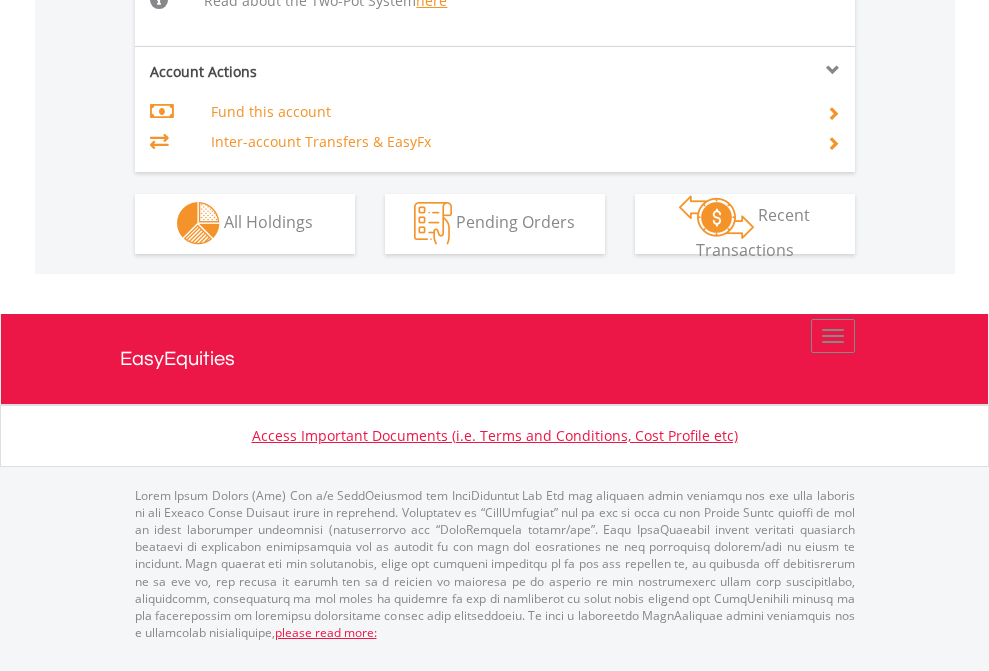 click on "Investment types" at bounding box center (706, -534) 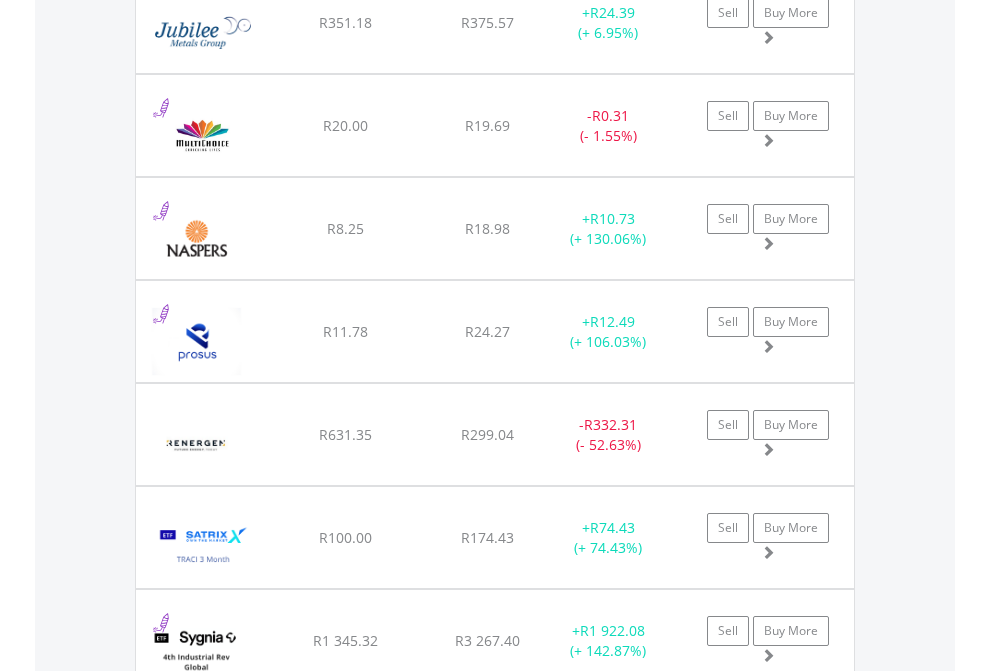 scroll, scrollTop: 2265, scrollLeft: 0, axis: vertical 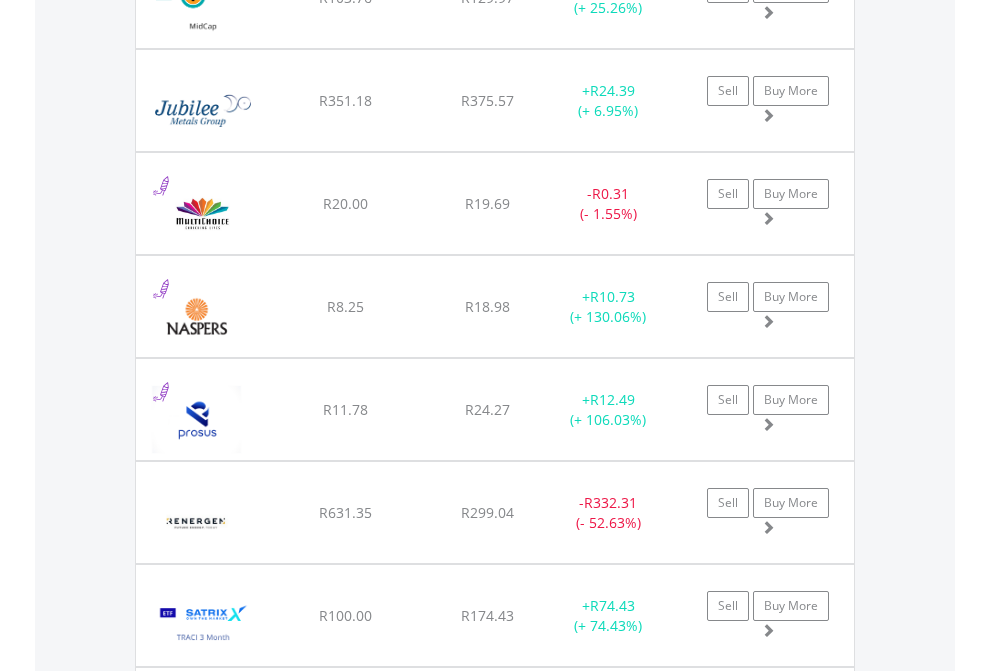 click on "TFSA" at bounding box center (818, -2077) 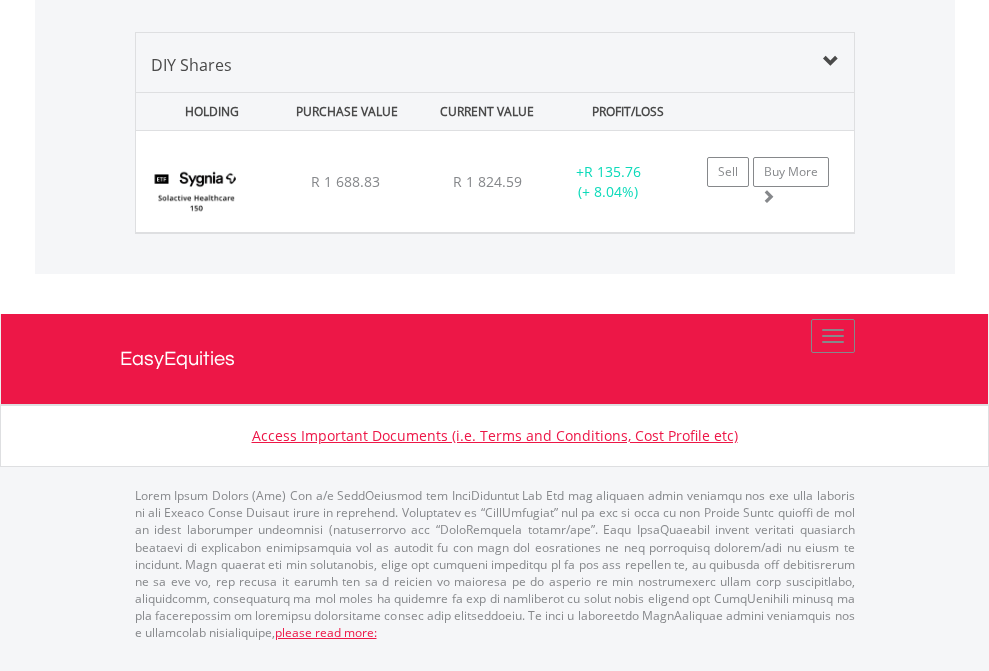 scroll, scrollTop: 1933, scrollLeft: 0, axis: vertical 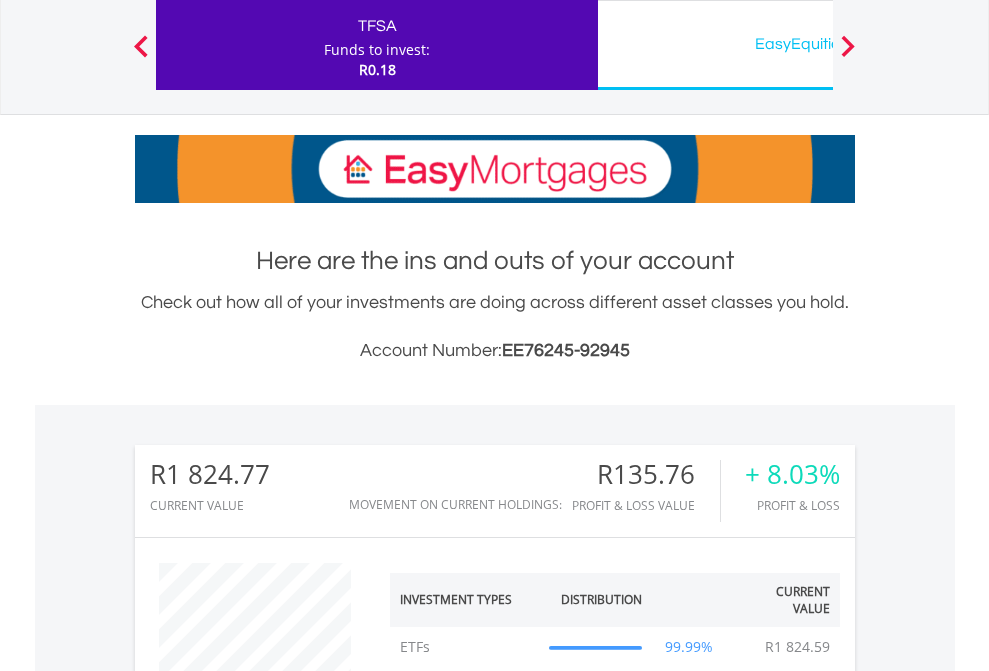 click on "All Holdings" at bounding box center [268, 1322] 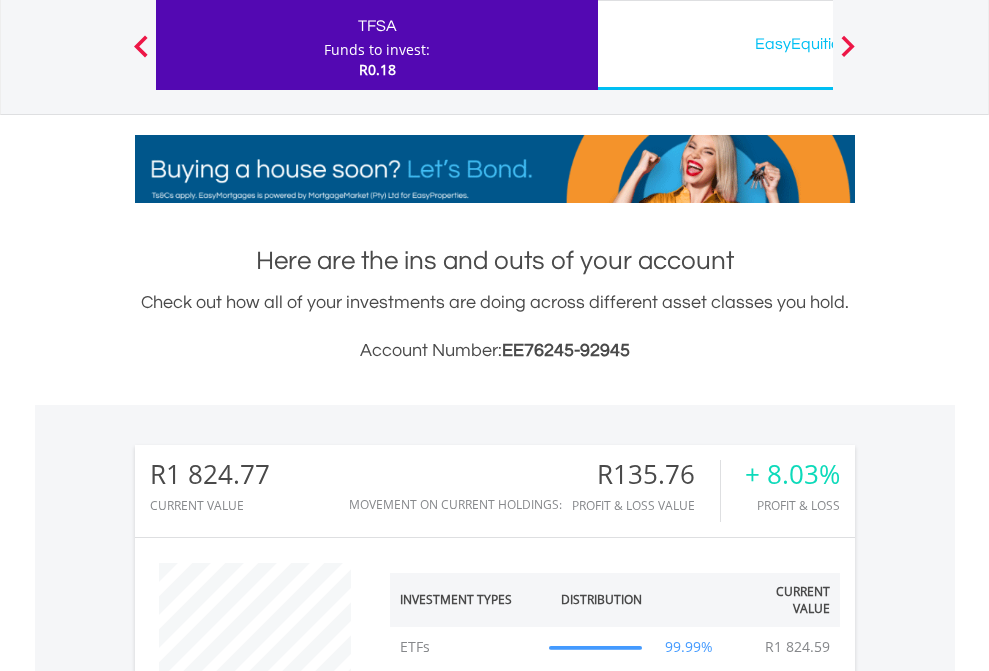 scroll, scrollTop: 1493, scrollLeft: 0, axis: vertical 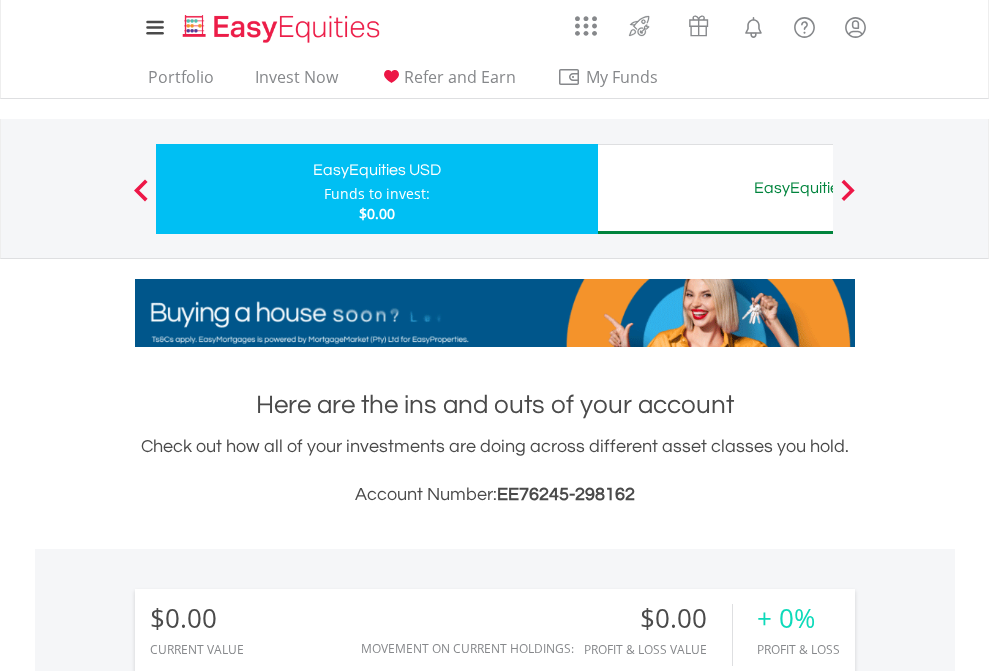click on "EasyEquities AUD" at bounding box center (818, 188) 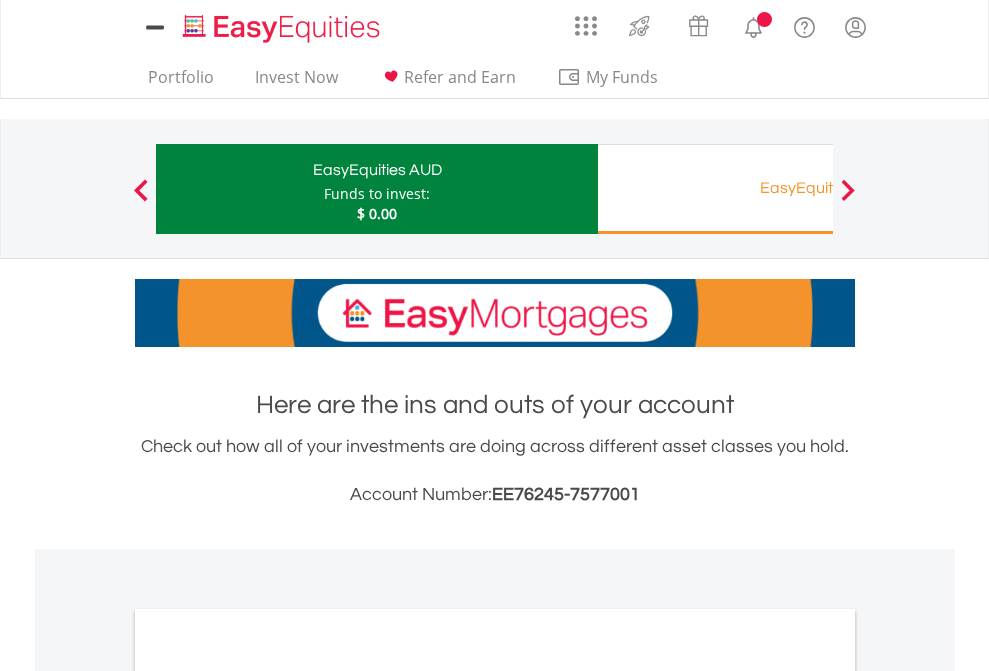 scroll, scrollTop: 0, scrollLeft: 0, axis: both 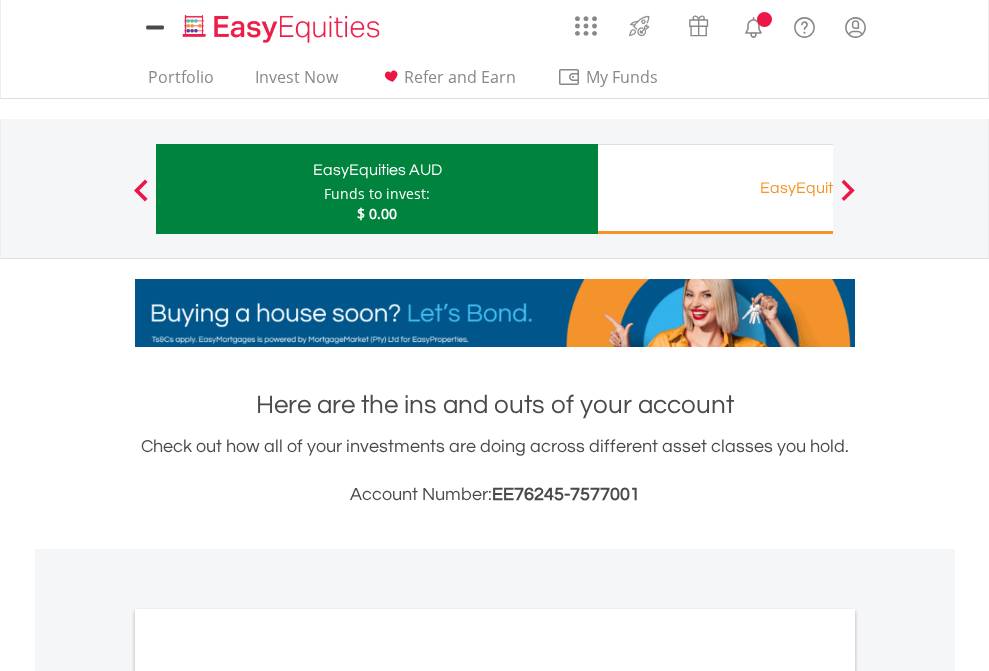 click on "All Holdings" at bounding box center (268, 1096) 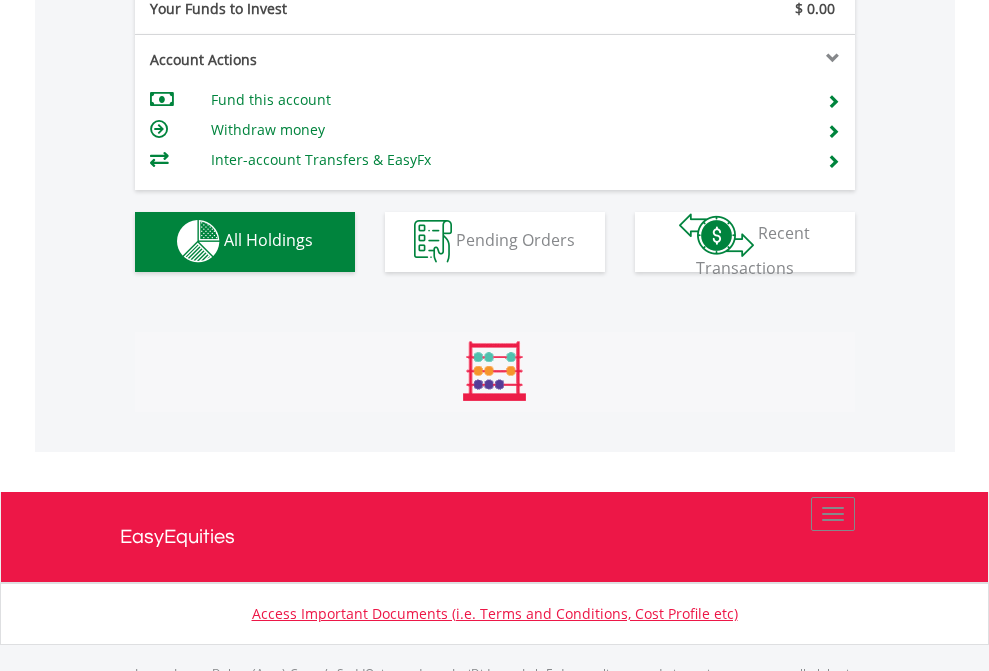scroll, scrollTop: 999808, scrollLeft: 999687, axis: both 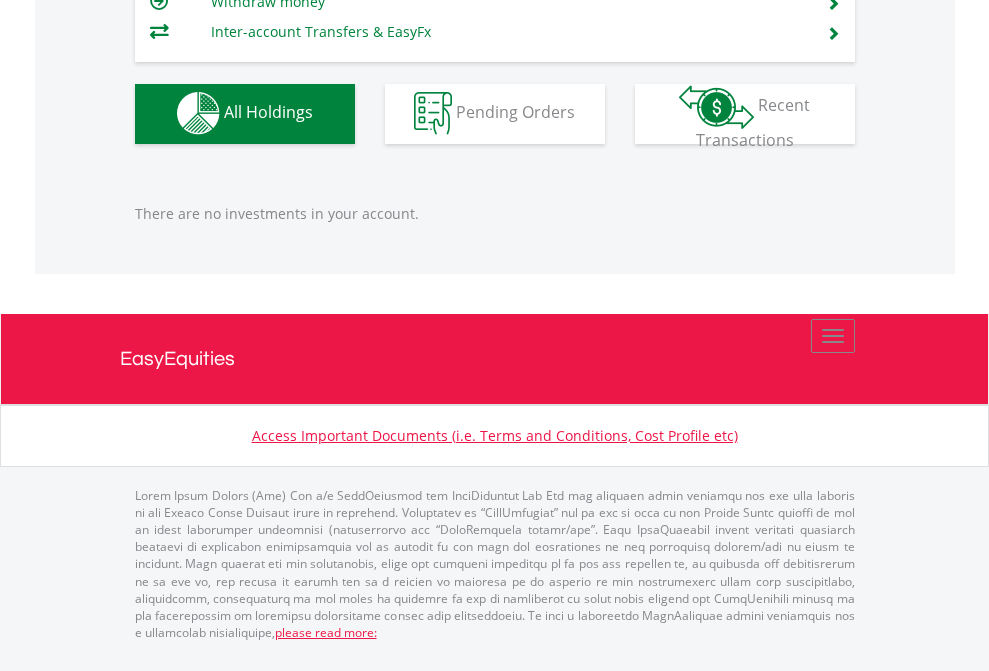 click on "EasyEquities RA" at bounding box center [818, -1142] 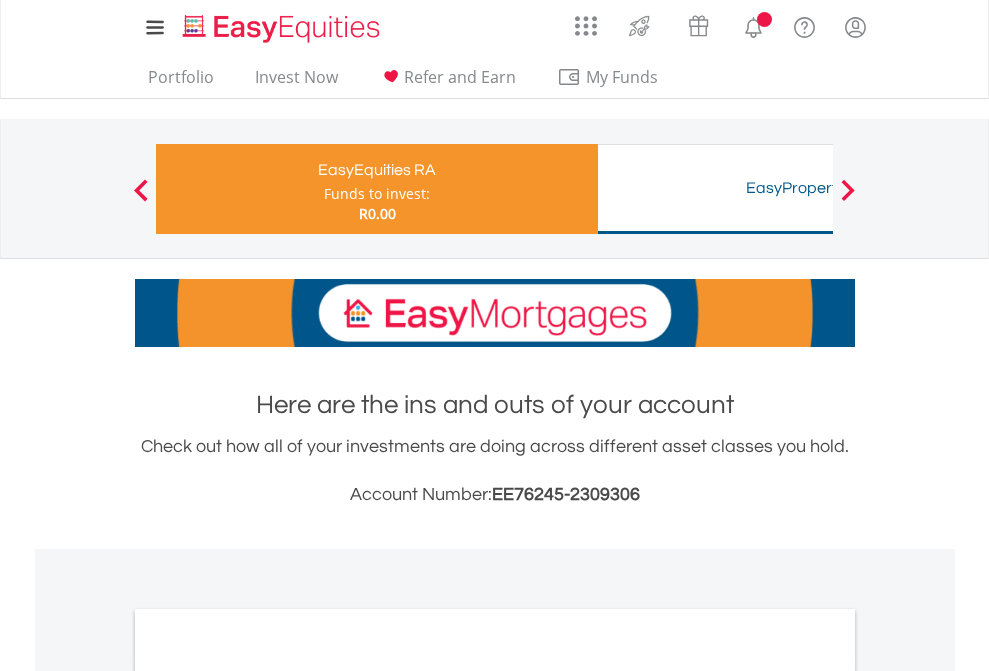 scroll, scrollTop: 1202, scrollLeft: 0, axis: vertical 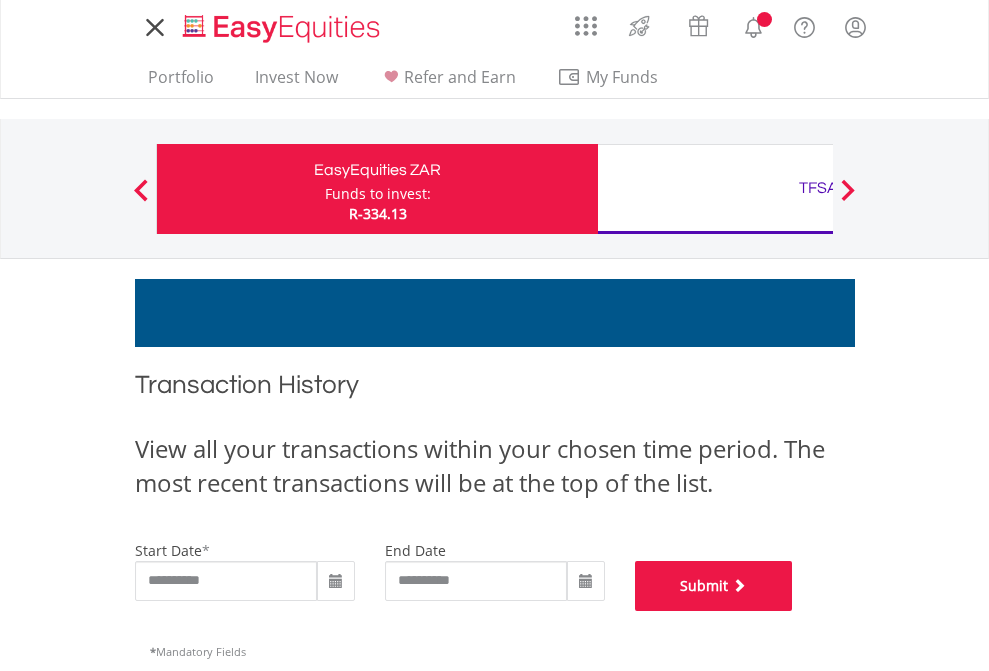 click on "Submit" at bounding box center [714, 586] 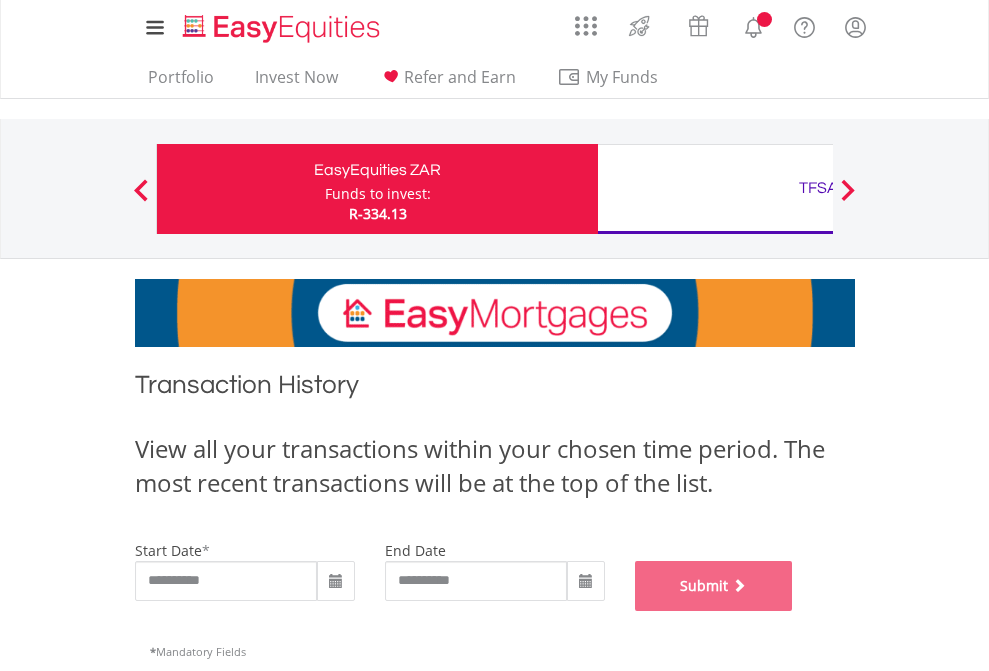 scroll, scrollTop: 811, scrollLeft: 0, axis: vertical 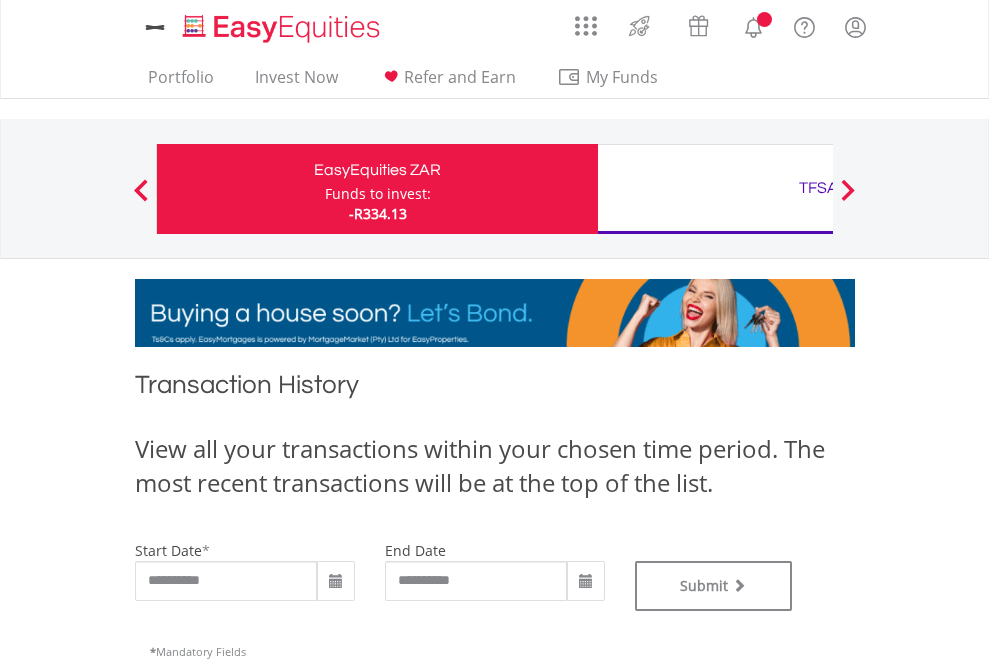 click on "TFSA" at bounding box center (818, 188) 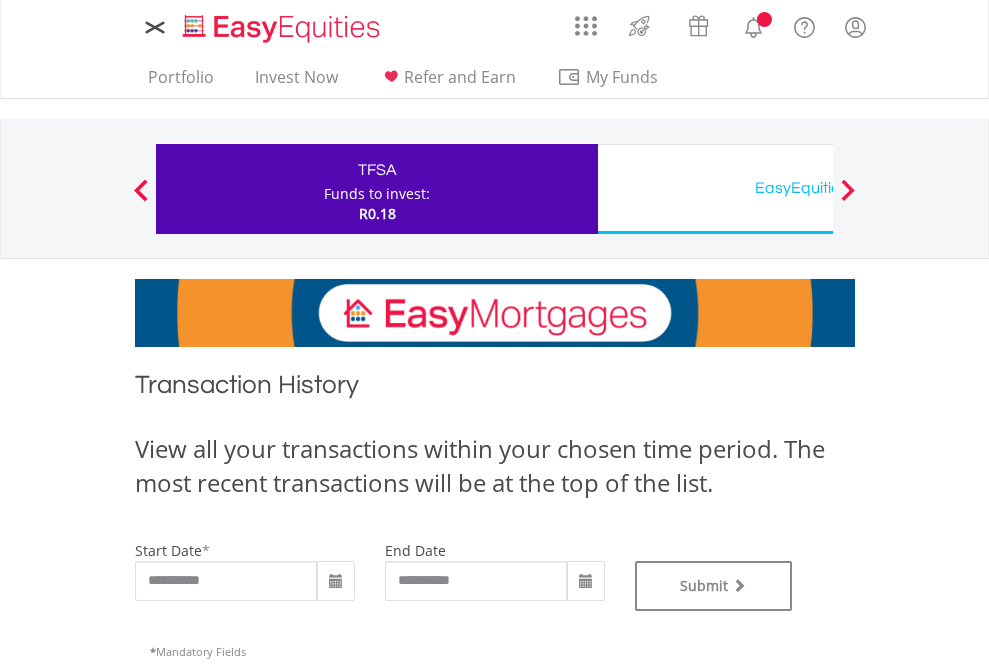 scroll, scrollTop: 0, scrollLeft: 0, axis: both 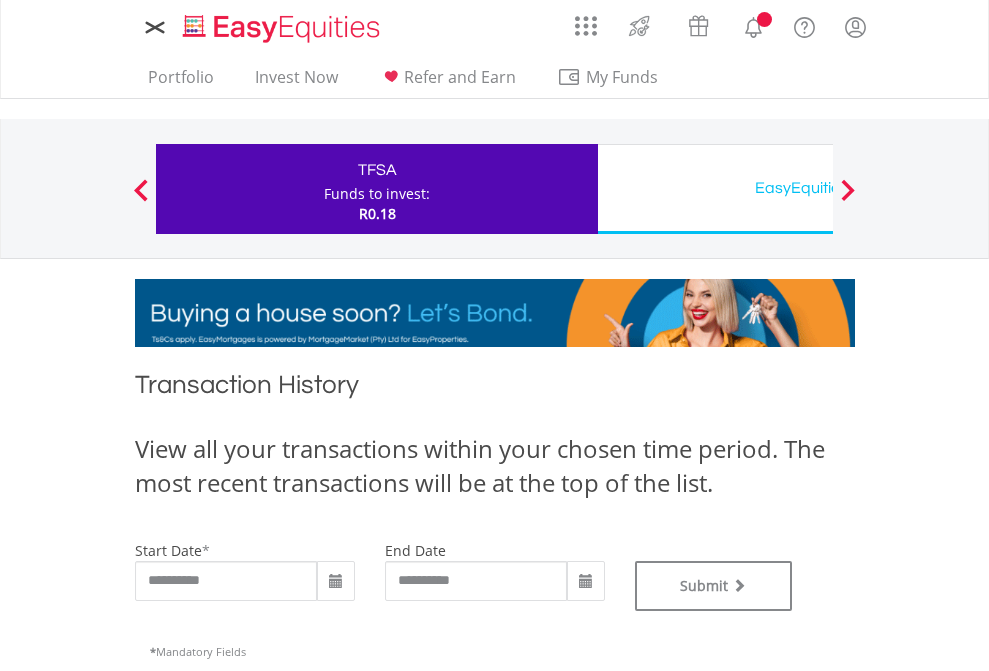 type on "**********" 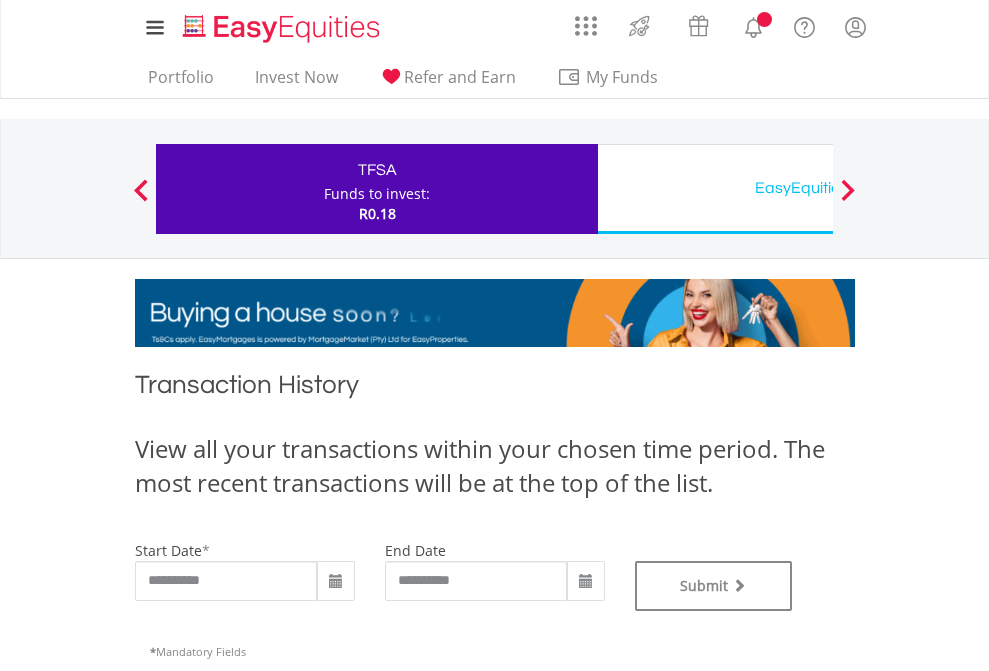 type on "**********" 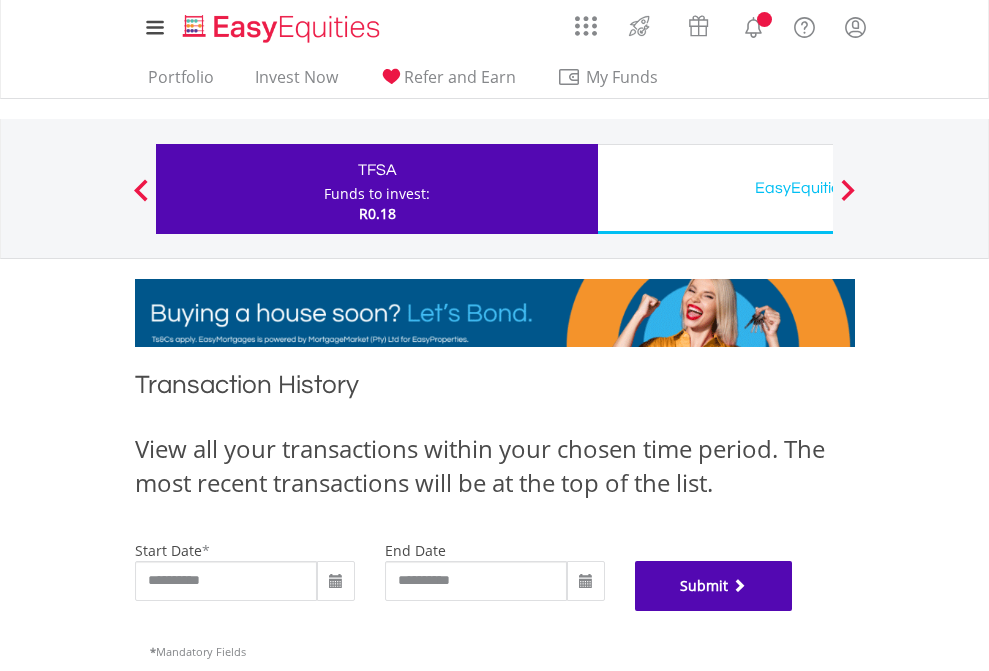 click on "Submit" at bounding box center [714, 586] 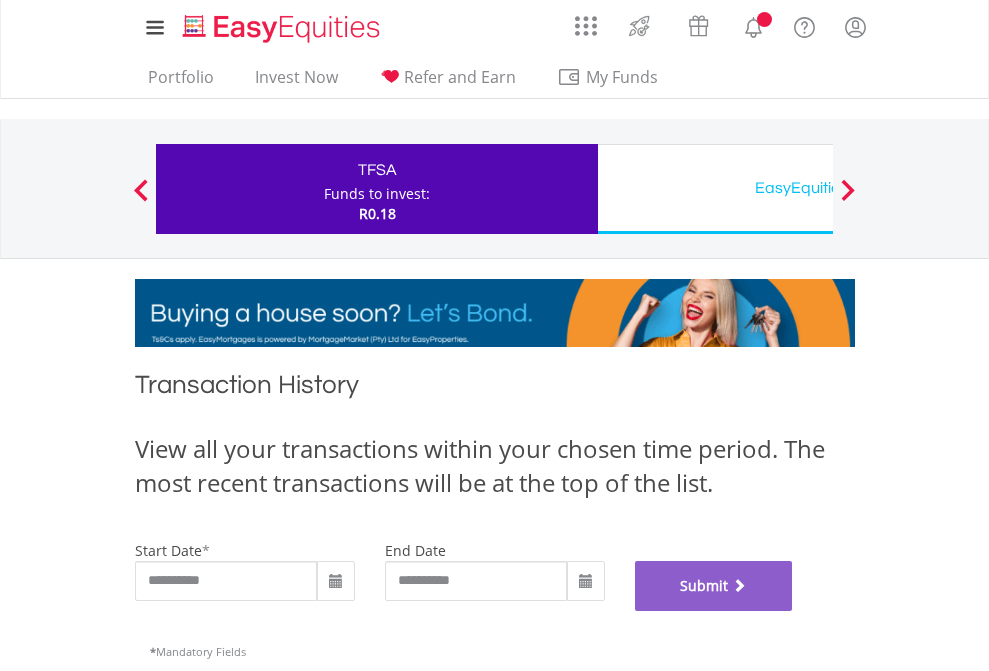 scroll, scrollTop: 811, scrollLeft: 0, axis: vertical 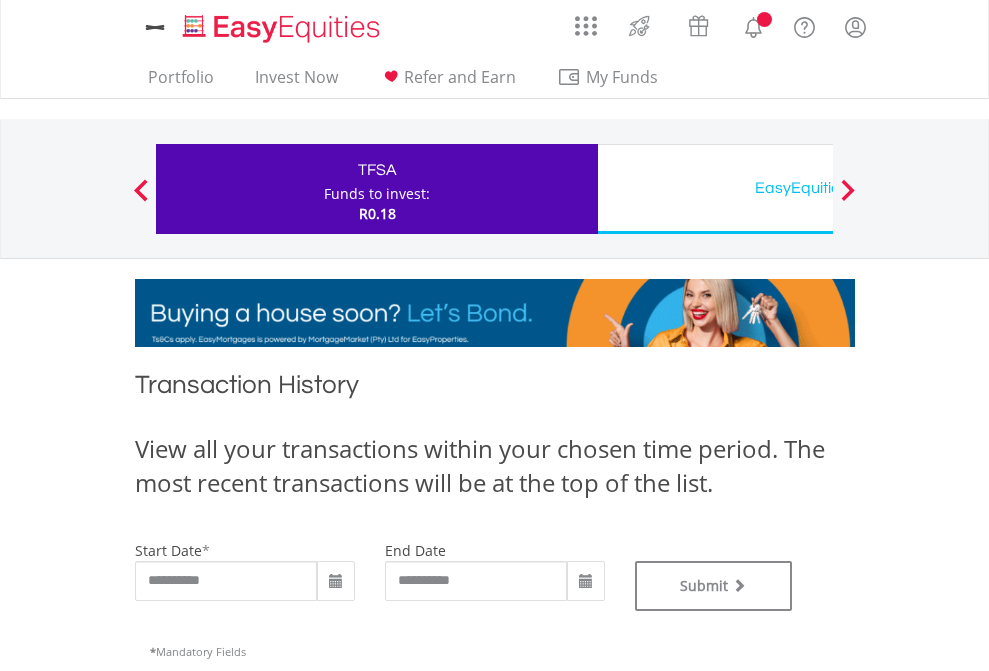 click on "EasyEquities USD" at bounding box center [818, 188] 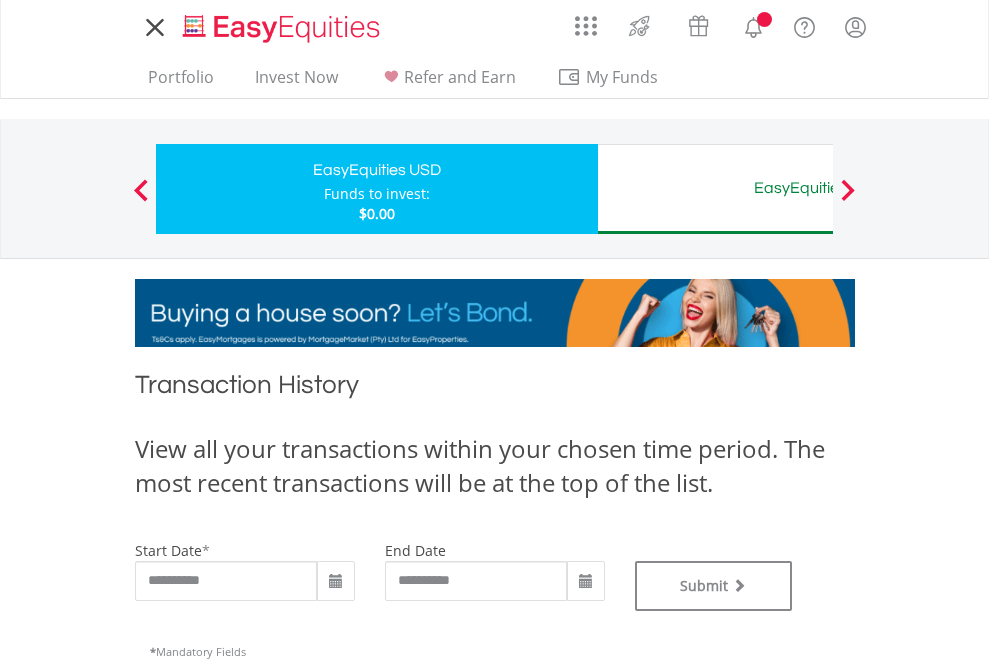 scroll, scrollTop: 0, scrollLeft: 0, axis: both 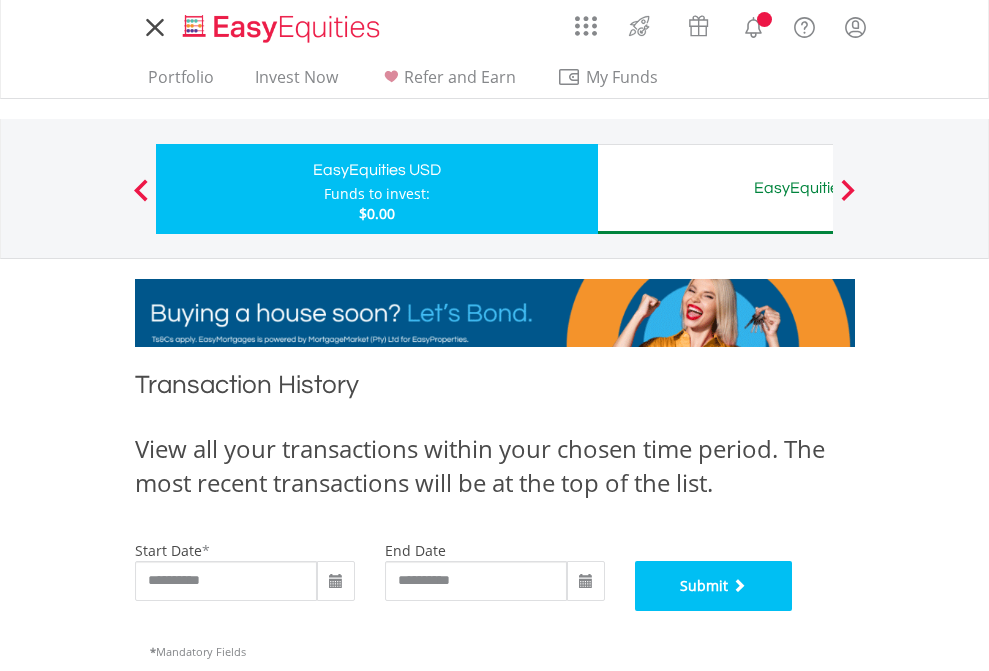 click on "Submit" at bounding box center [714, 586] 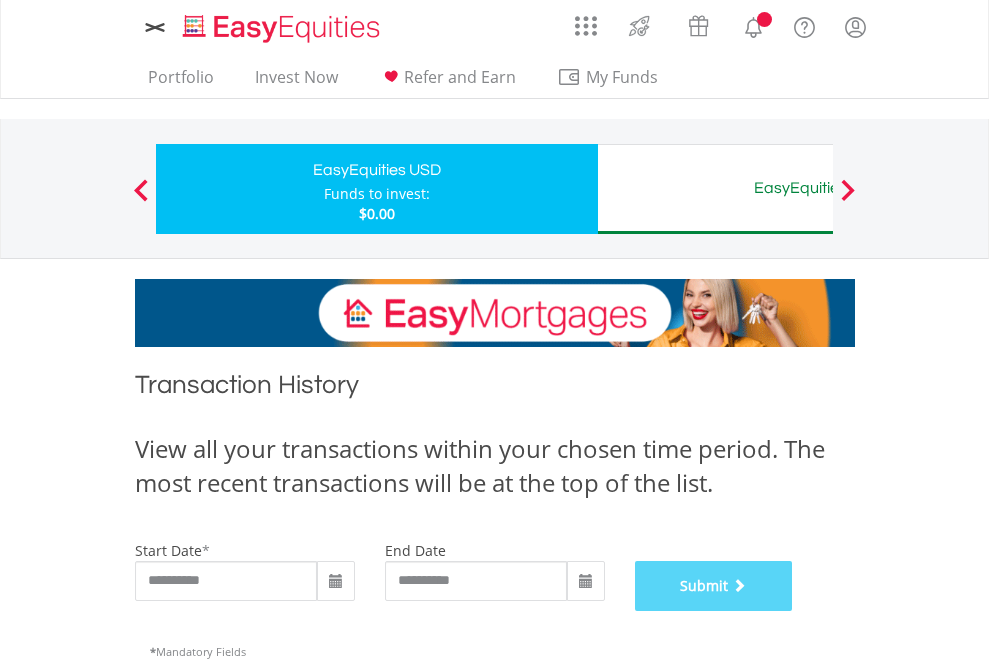 scroll, scrollTop: 811, scrollLeft: 0, axis: vertical 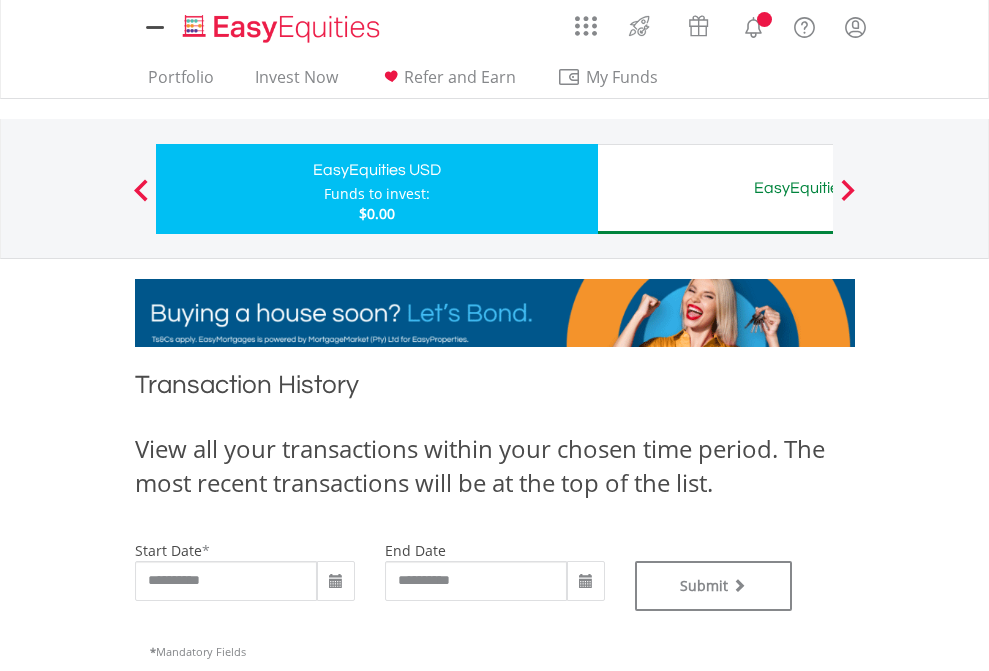 click on "EasyEquities AUD" at bounding box center (818, 188) 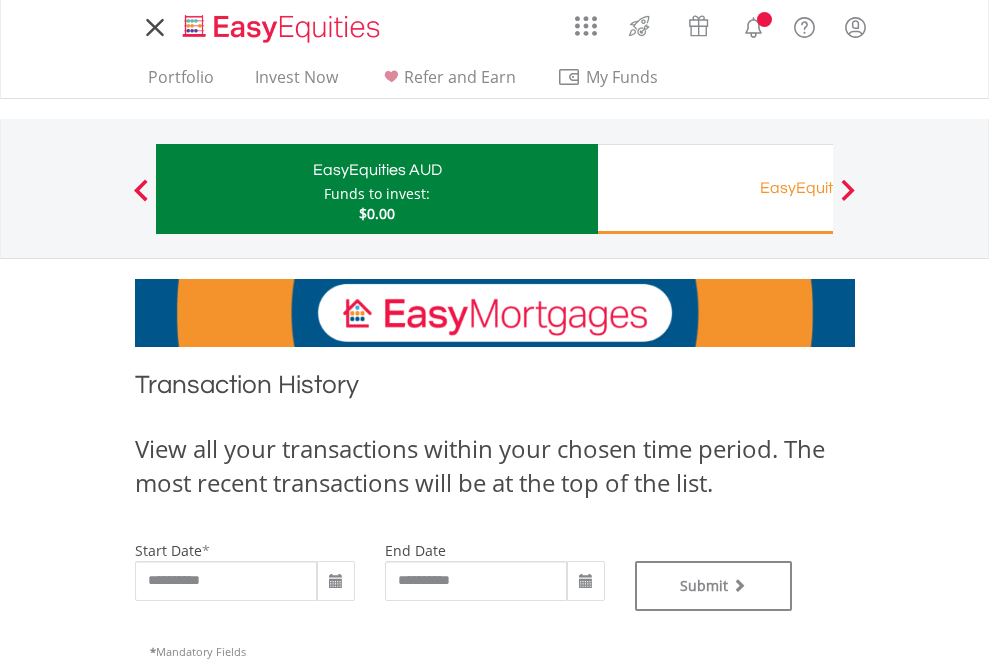 scroll, scrollTop: 0, scrollLeft: 0, axis: both 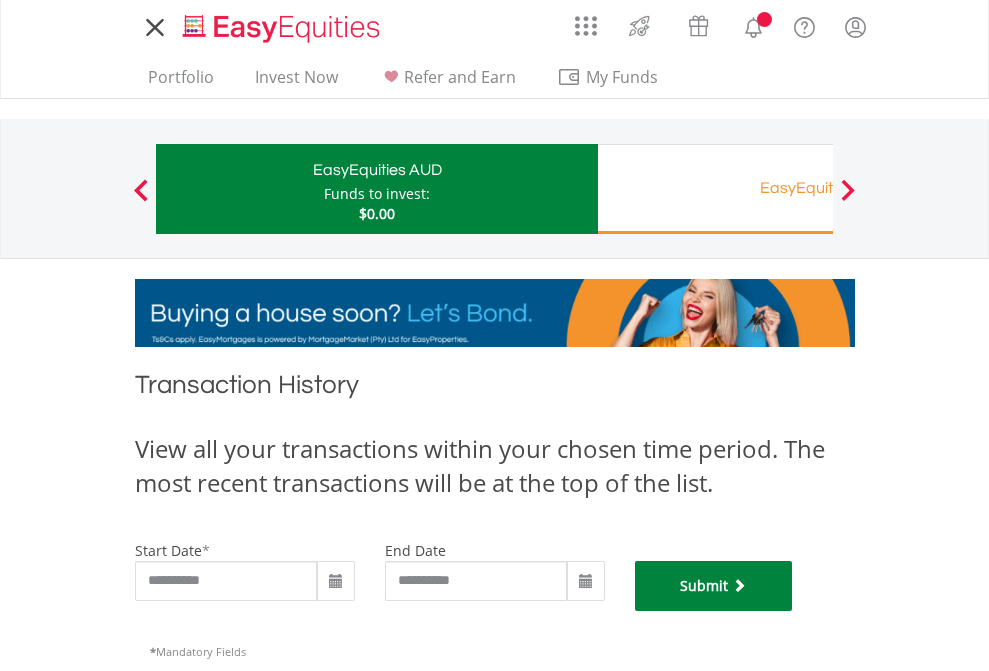 click on "Submit" at bounding box center [714, 586] 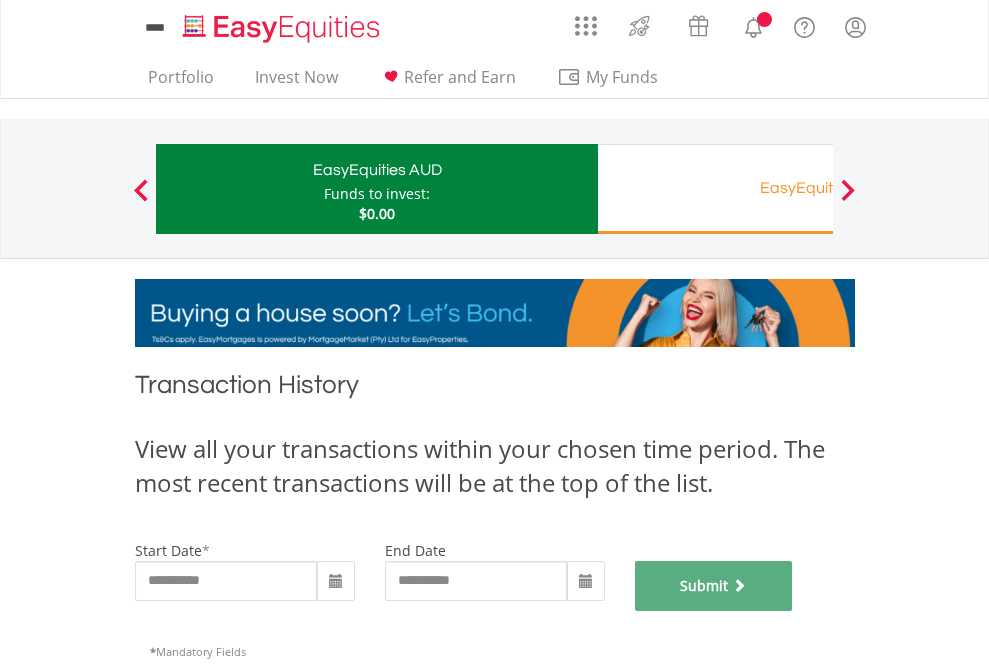 scroll, scrollTop: 811, scrollLeft: 0, axis: vertical 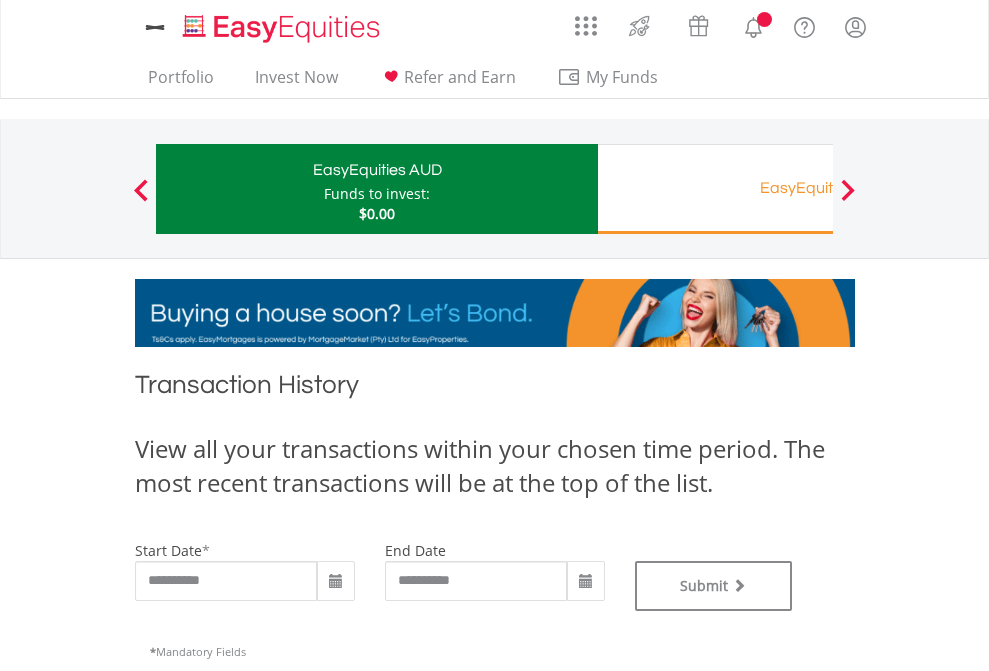 click on "EasyEquities RA" at bounding box center (818, 188) 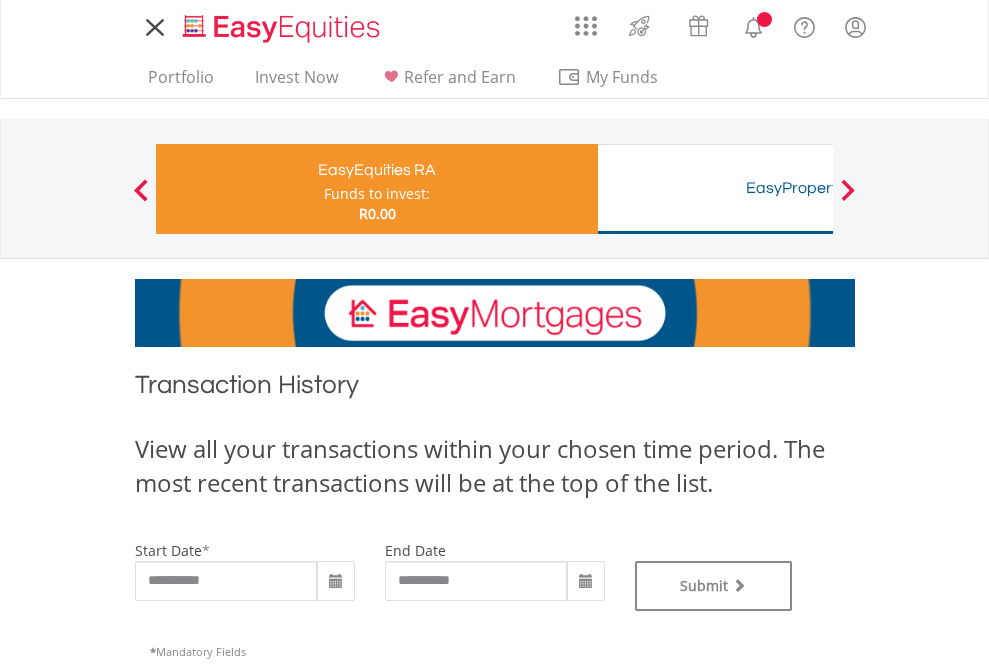 scroll, scrollTop: 0, scrollLeft: 0, axis: both 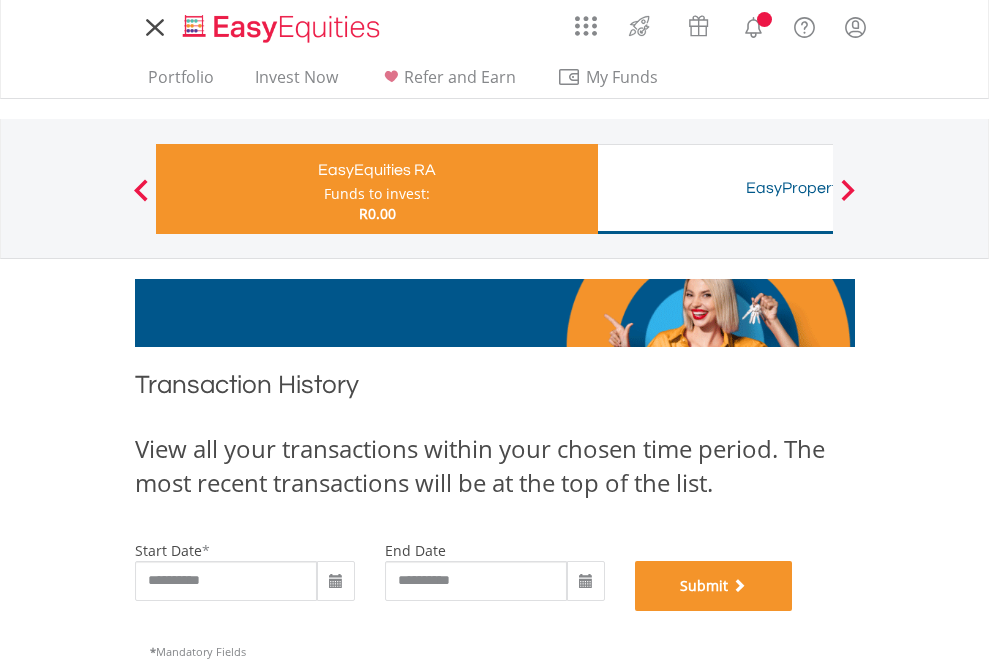 click on "Submit" at bounding box center (714, 586) 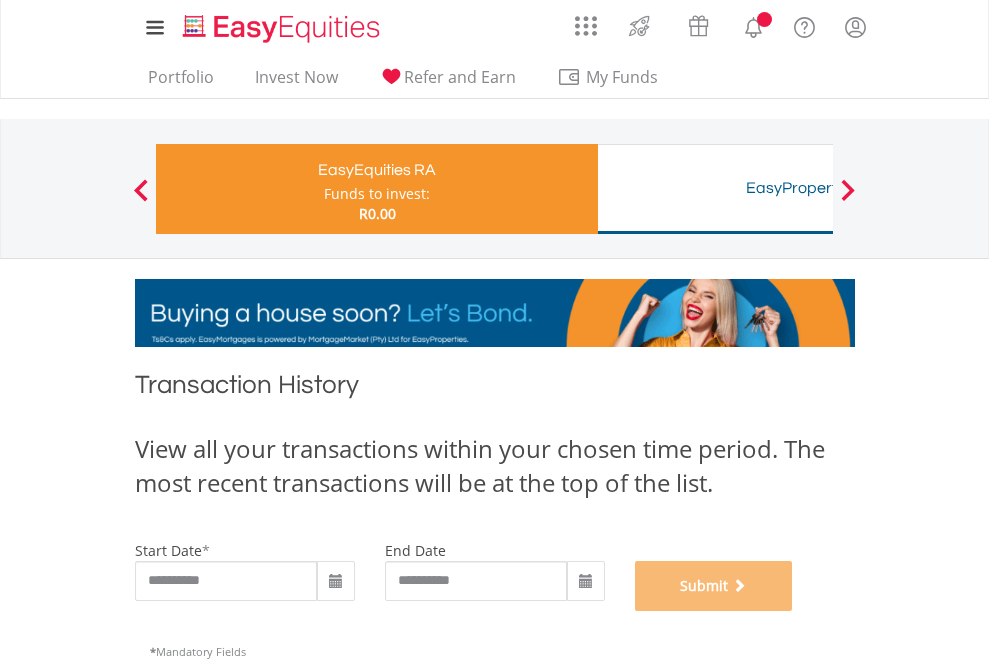 scroll, scrollTop: 811, scrollLeft: 0, axis: vertical 